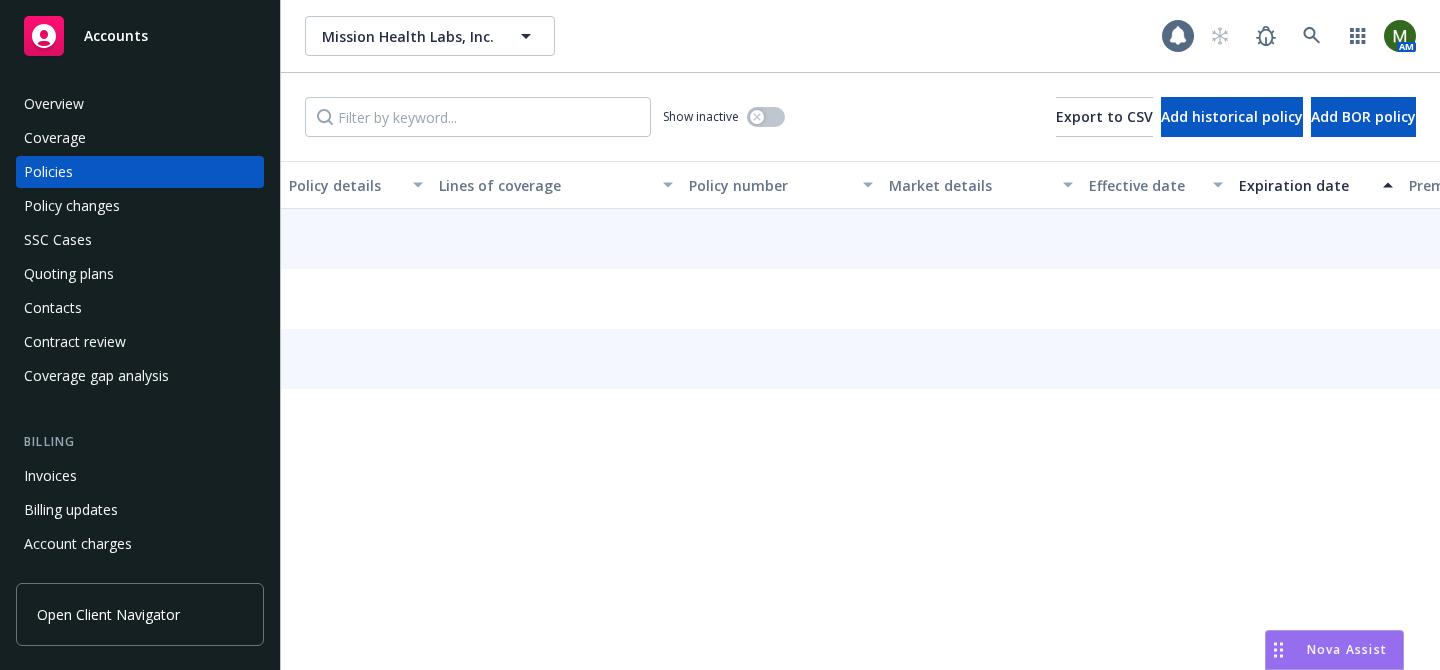 scroll, scrollTop: 0, scrollLeft: 0, axis: both 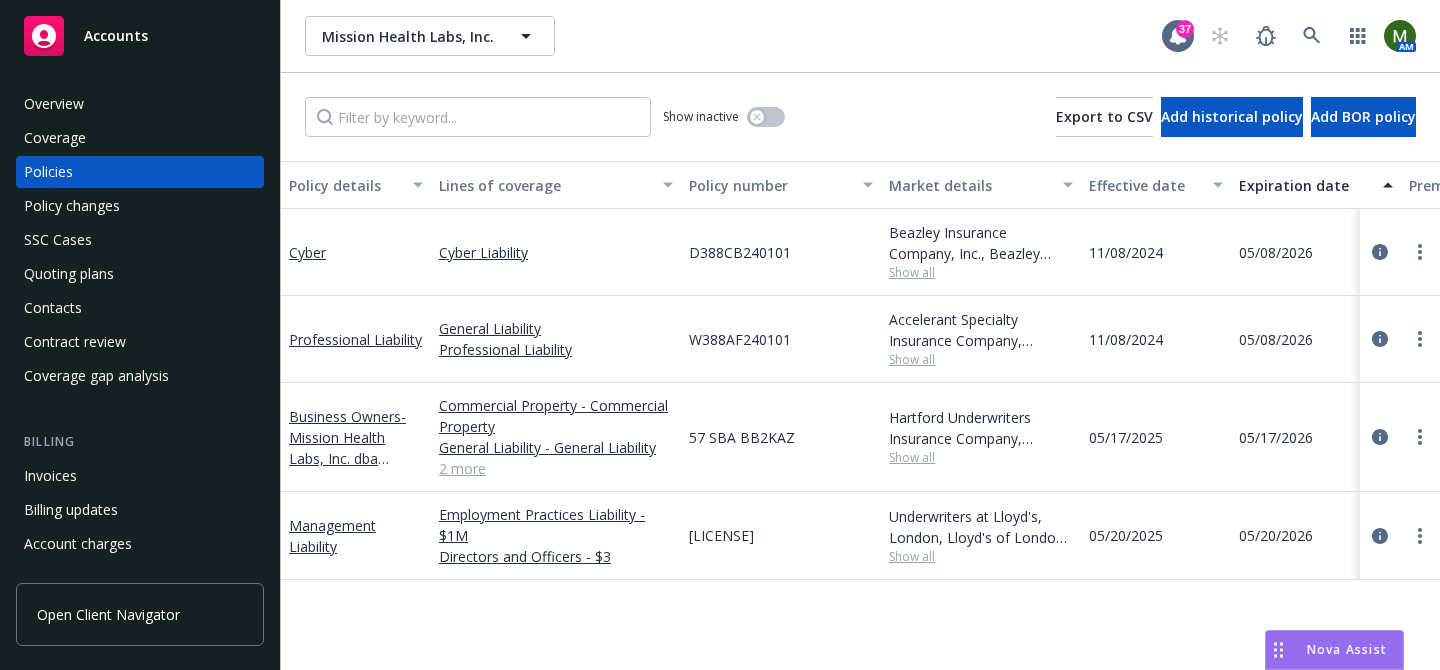 click on "Overview" at bounding box center [54, 104] 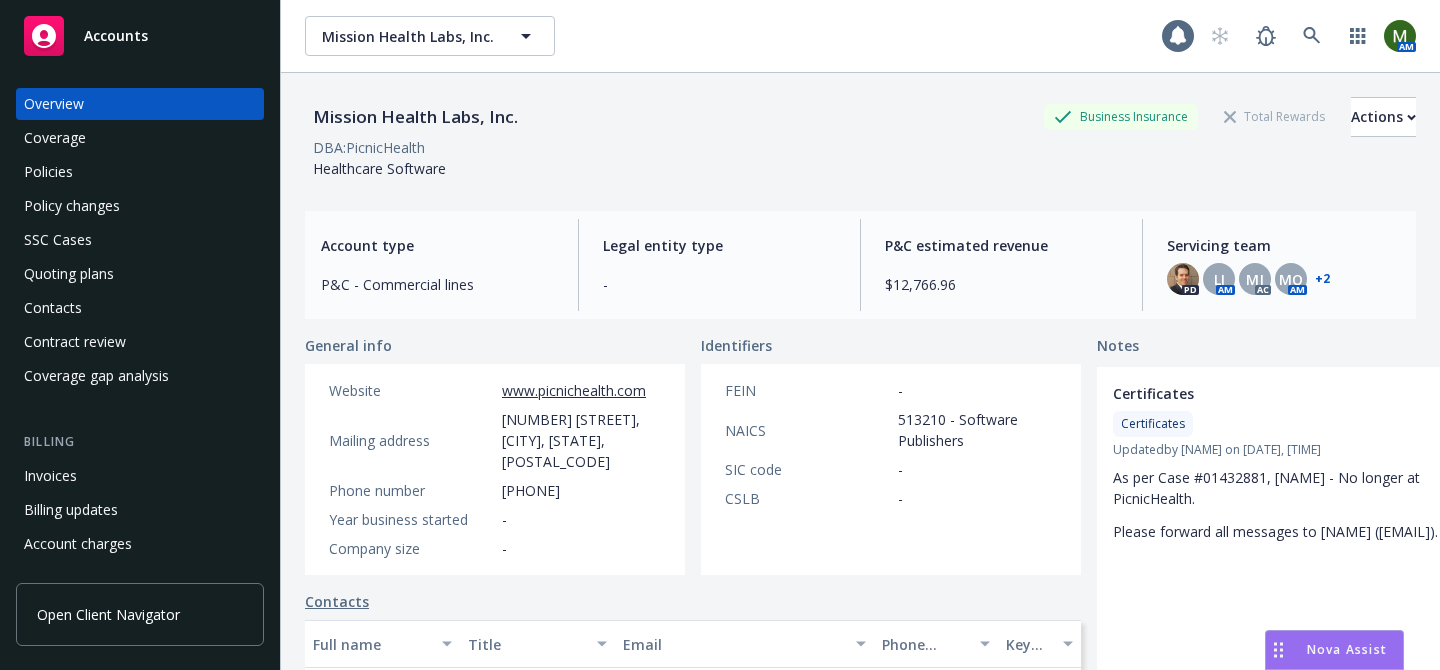 click on "Policies" at bounding box center (140, 172) 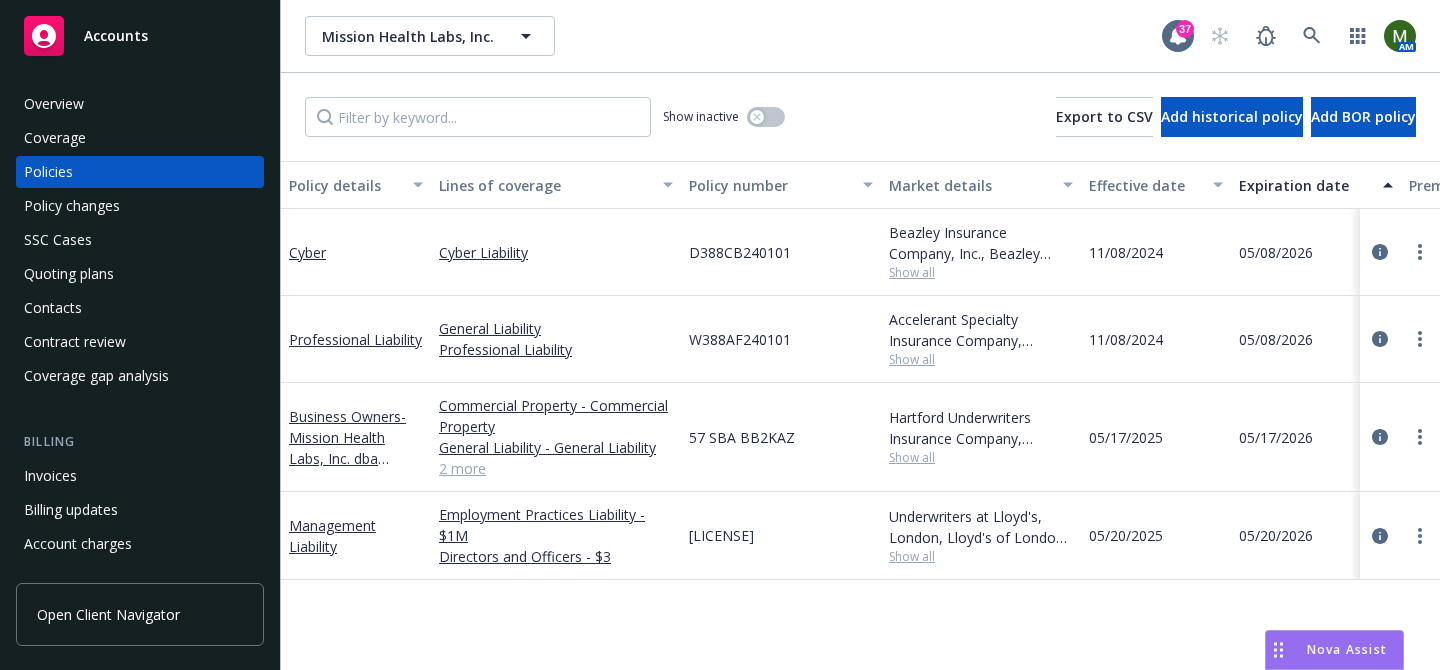 click on "Overview" at bounding box center [140, 104] 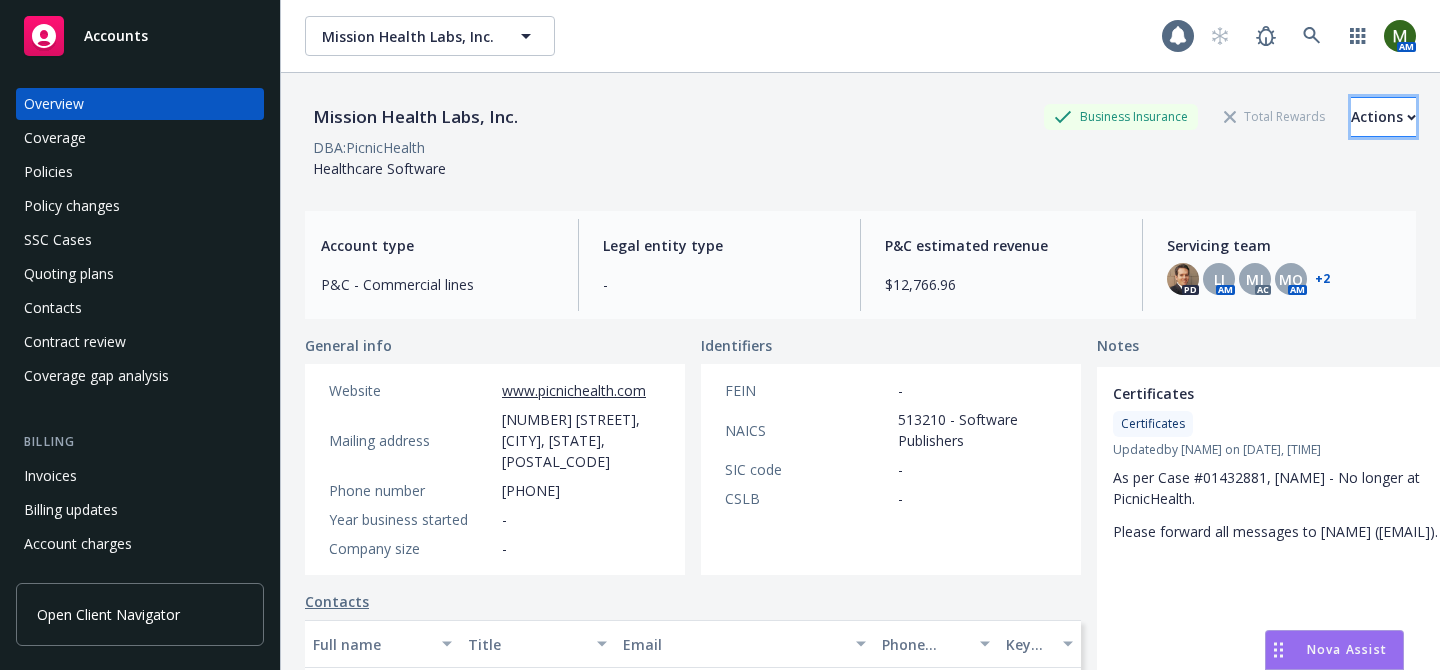 click on "Actions" at bounding box center [1383, 117] 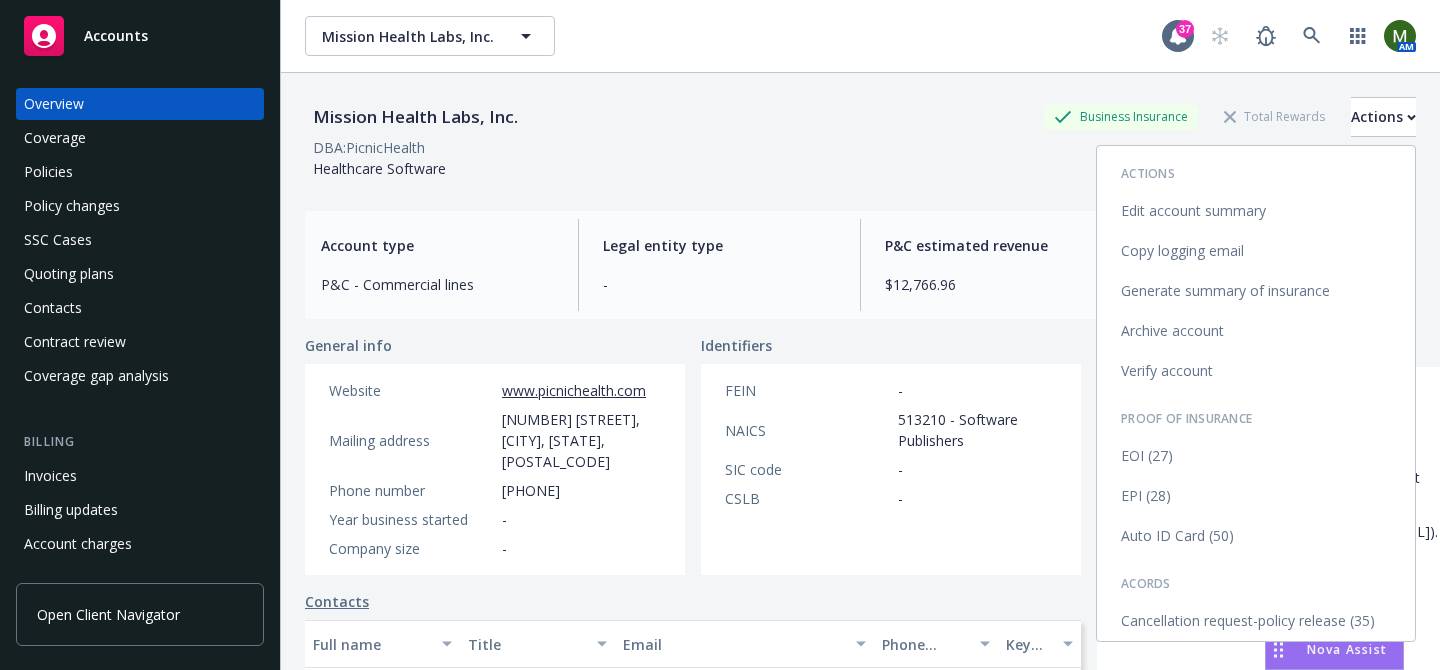 click on "Generate summary of insurance" at bounding box center (1256, 291) 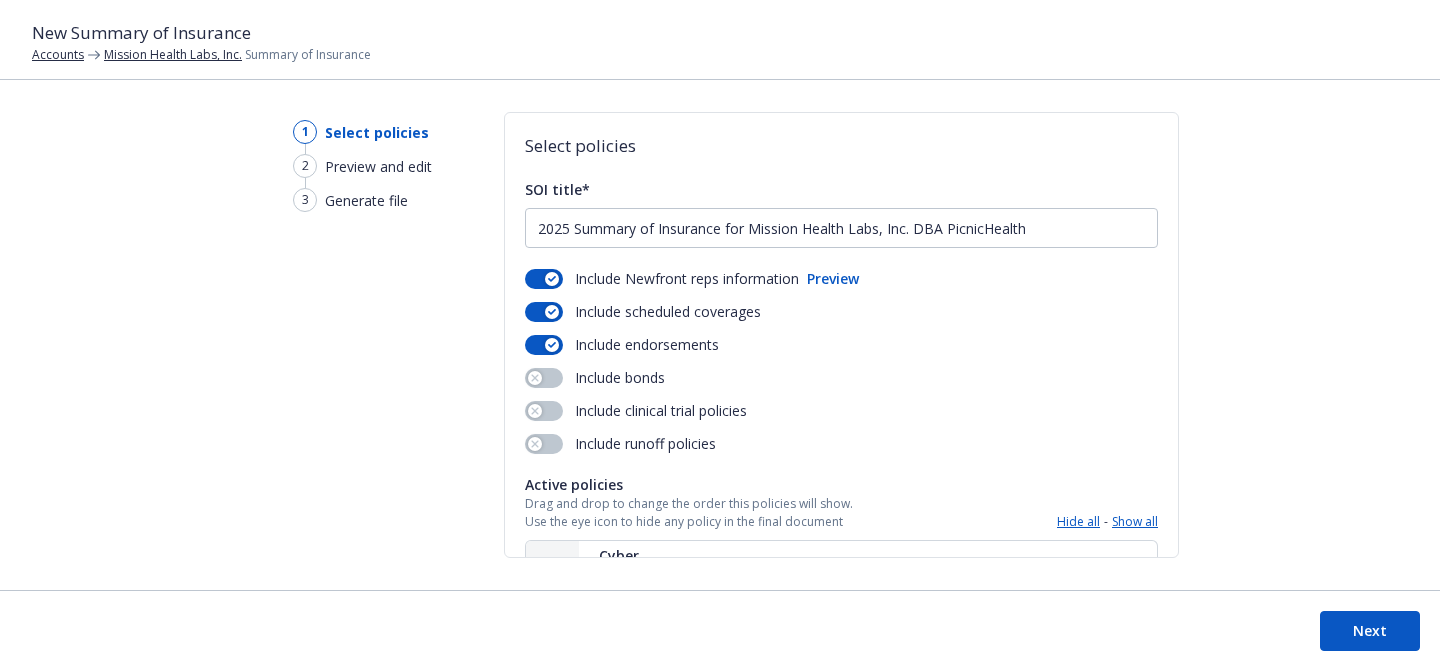 scroll, scrollTop: 0, scrollLeft: 0, axis: both 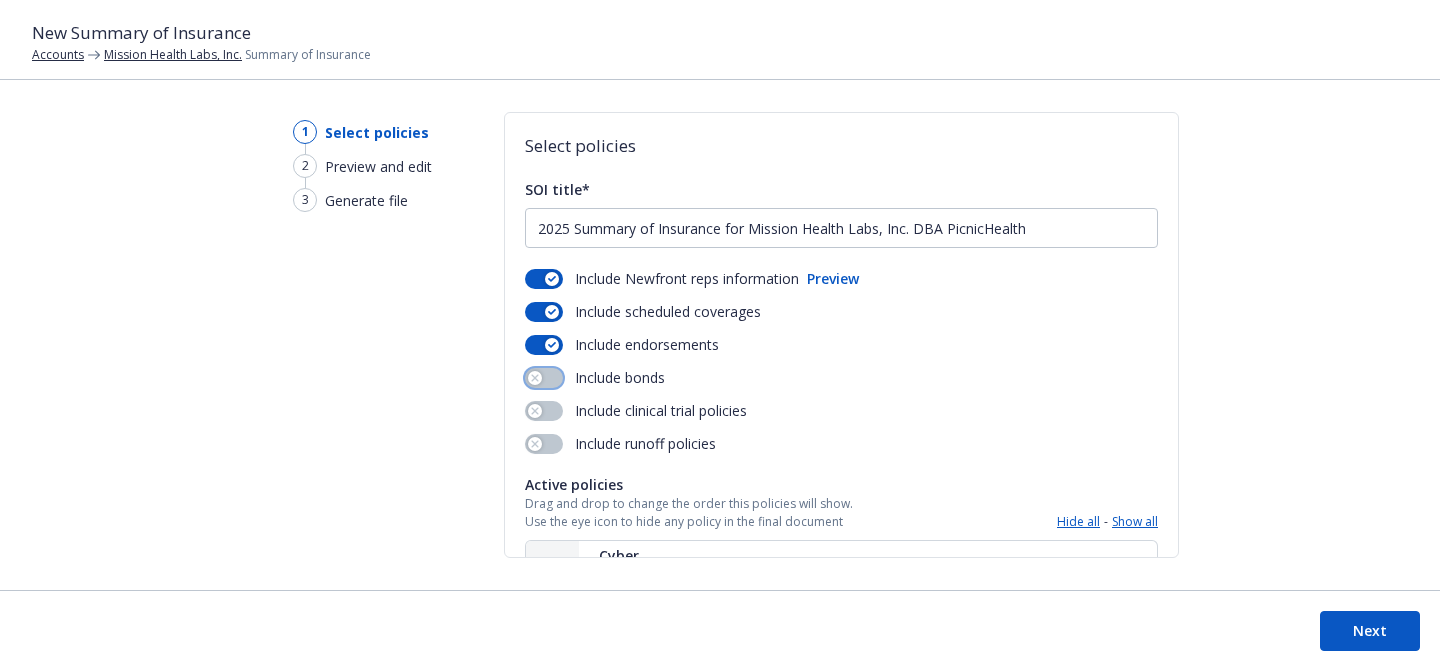 click at bounding box center [544, 378] 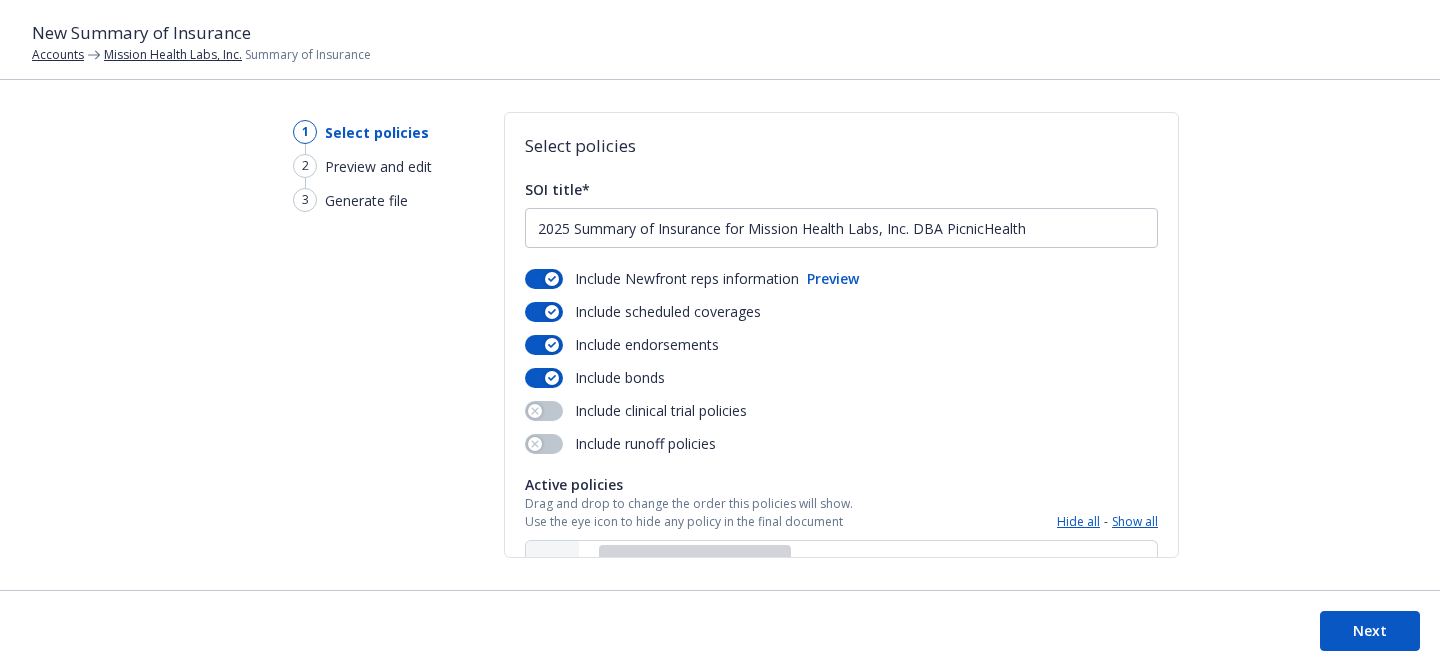 click on "Include Newfront reps information Preview Include scheduled coverages Include endorsements Include bonds Include clinical trial policies Include runoff policies" at bounding box center (841, 361) 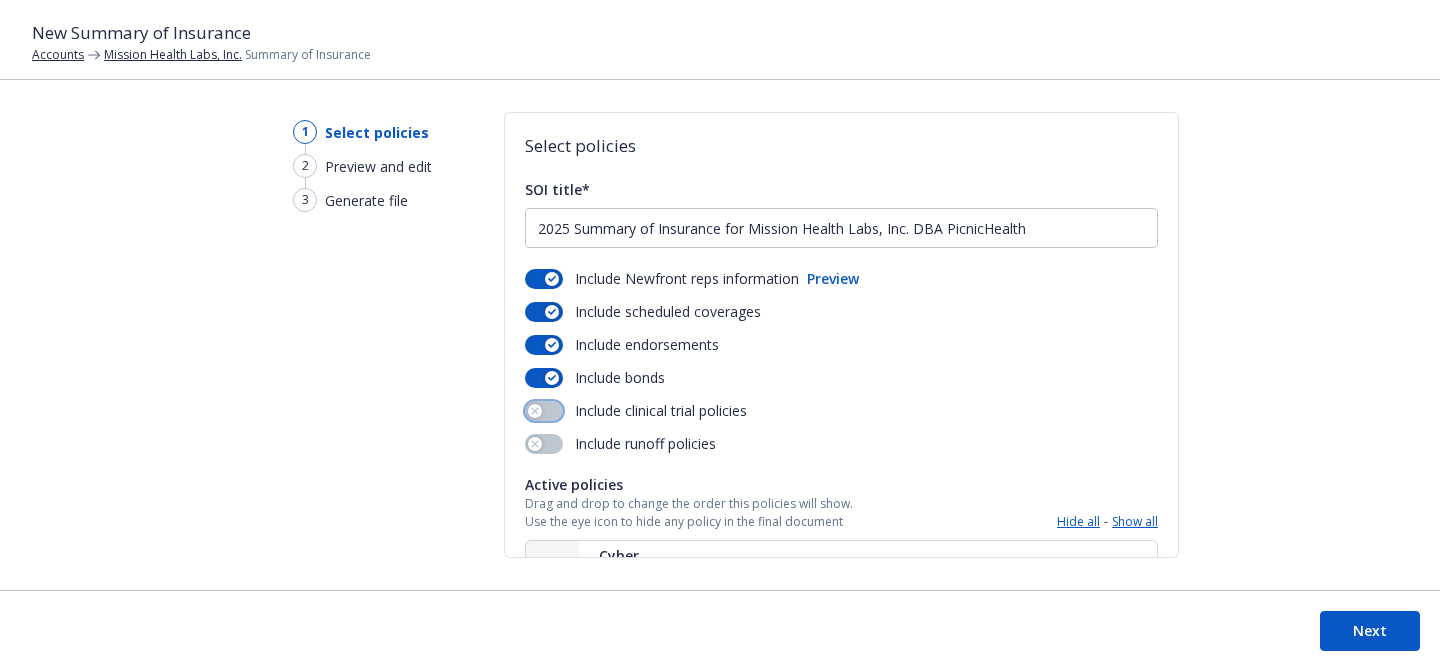 click at bounding box center [544, 411] 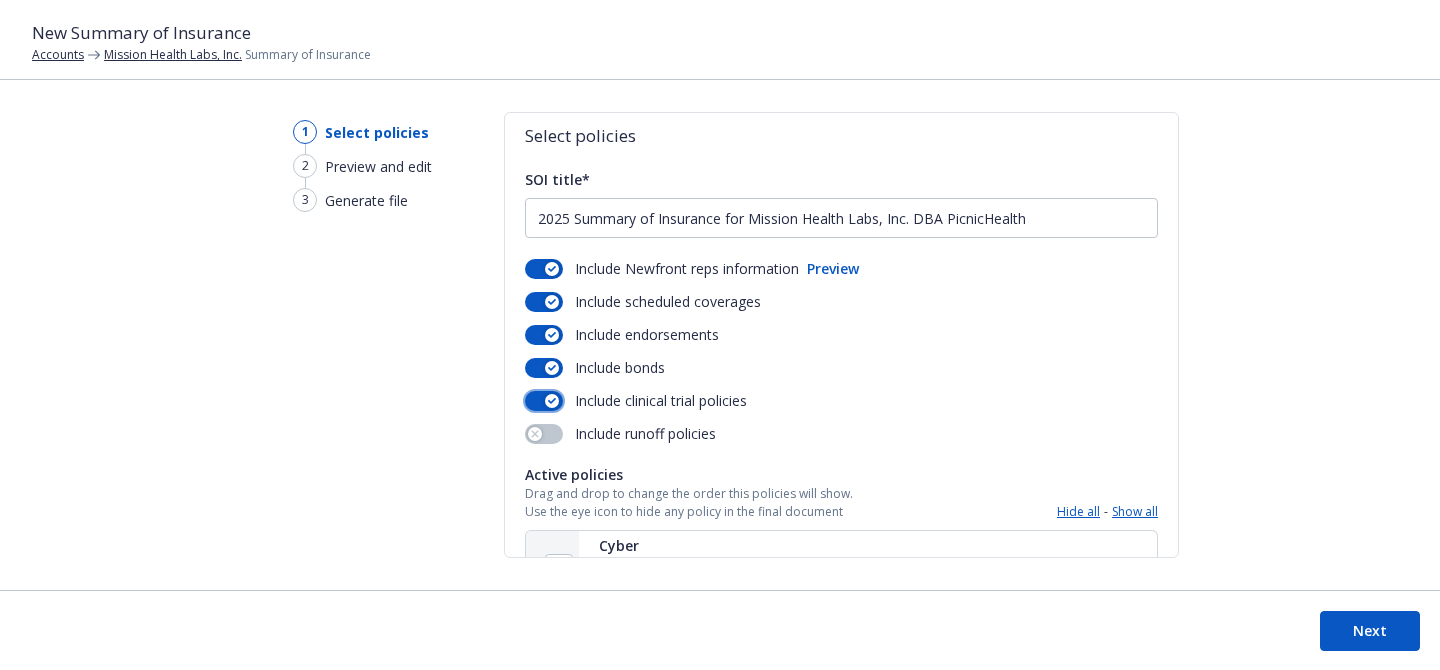 scroll, scrollTop: 0, scrollLeft: 0, axis: both 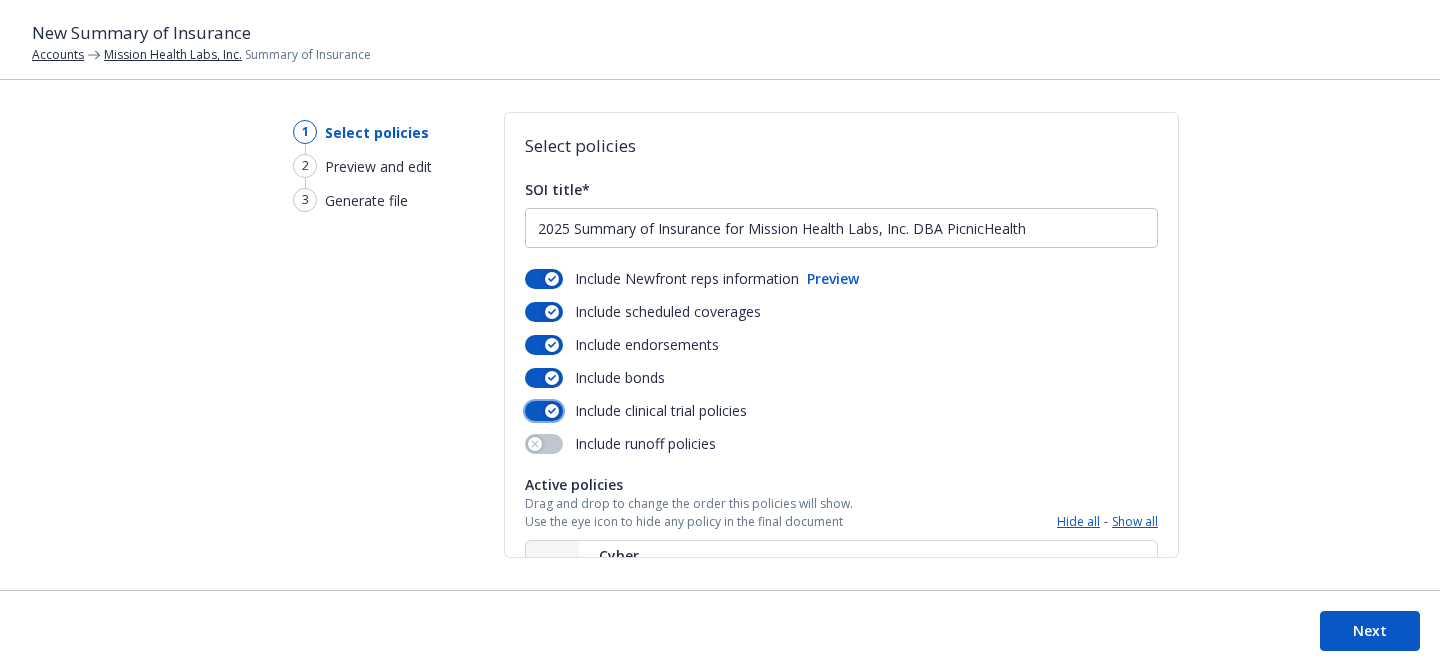 click at bounding box center [544, 411] 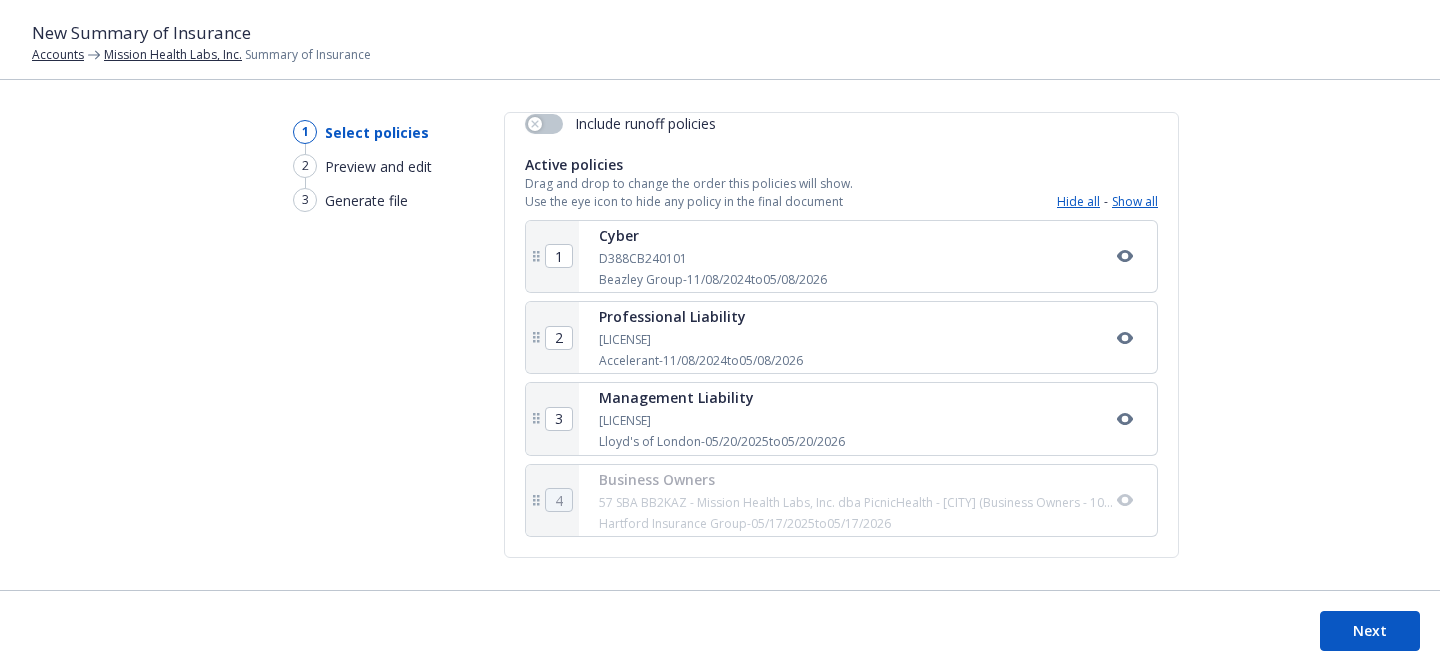 scroll, scrollTop: 0, scrollLeft: 0, axis: both 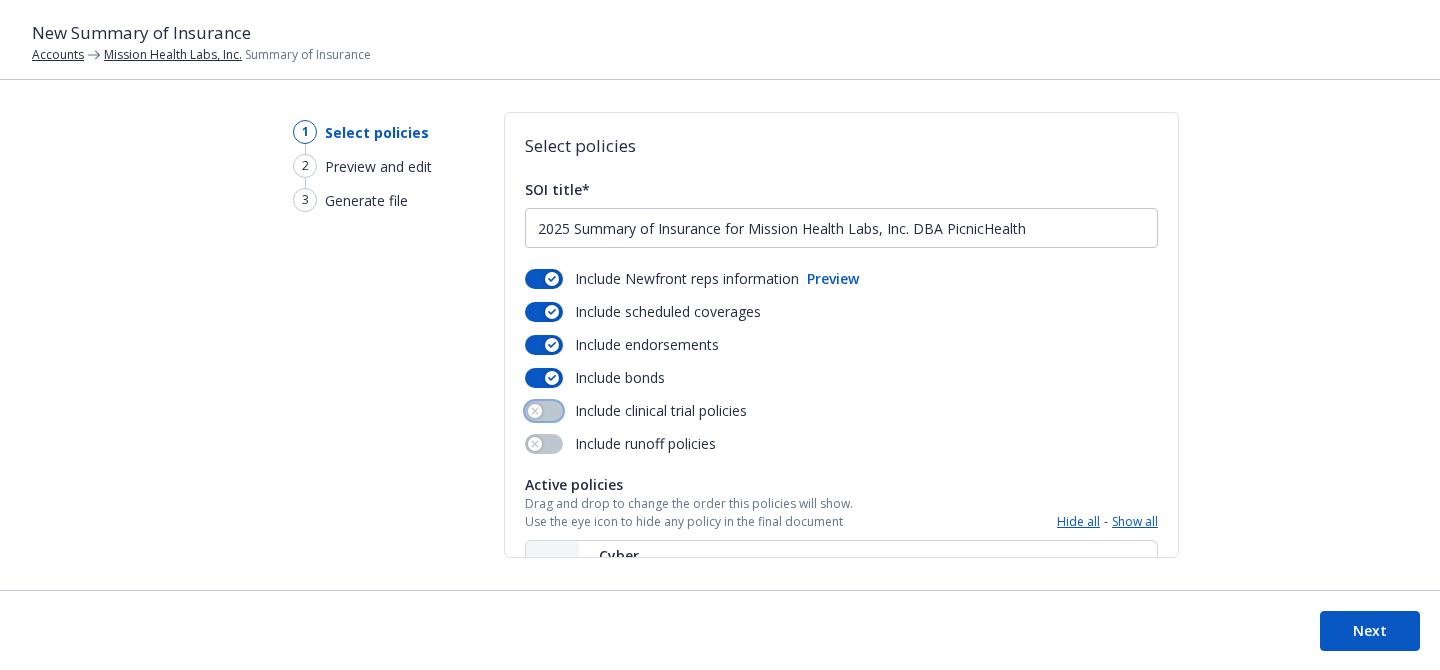 click at bounding box center [544, 411] 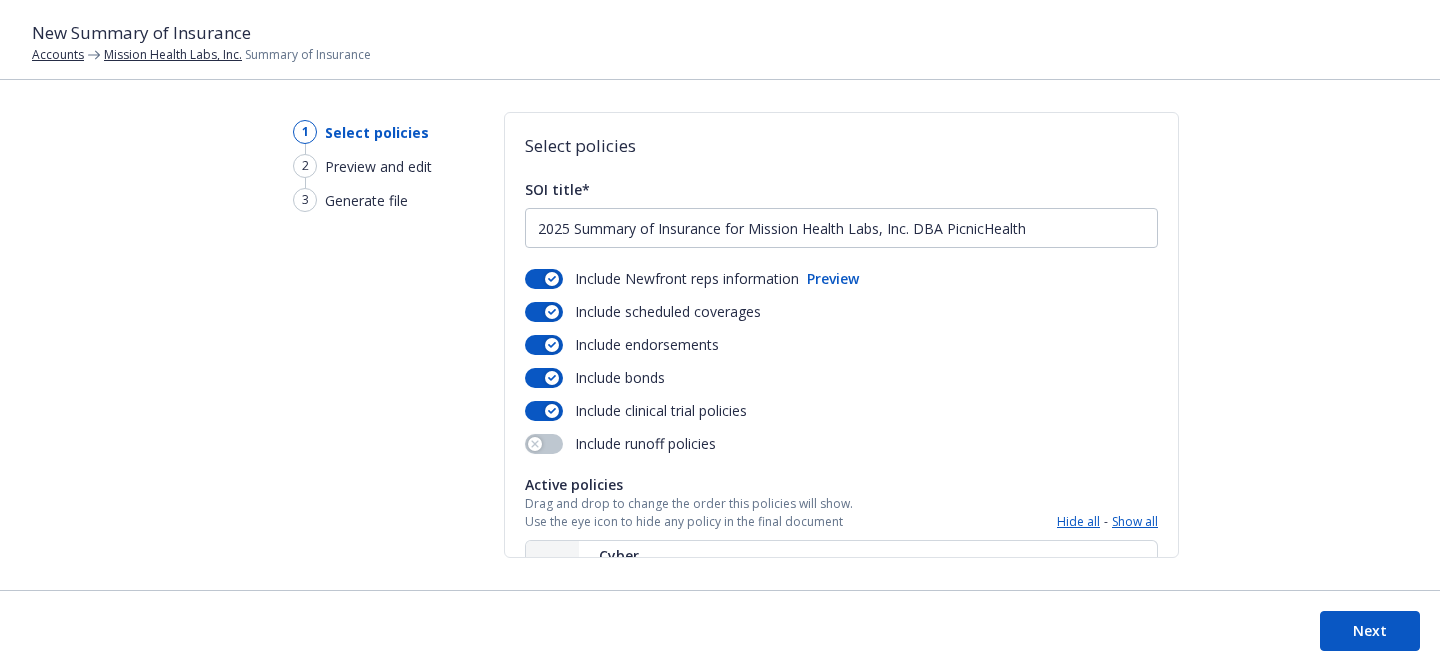 click on "Preview" at bounding box center [833, 278] 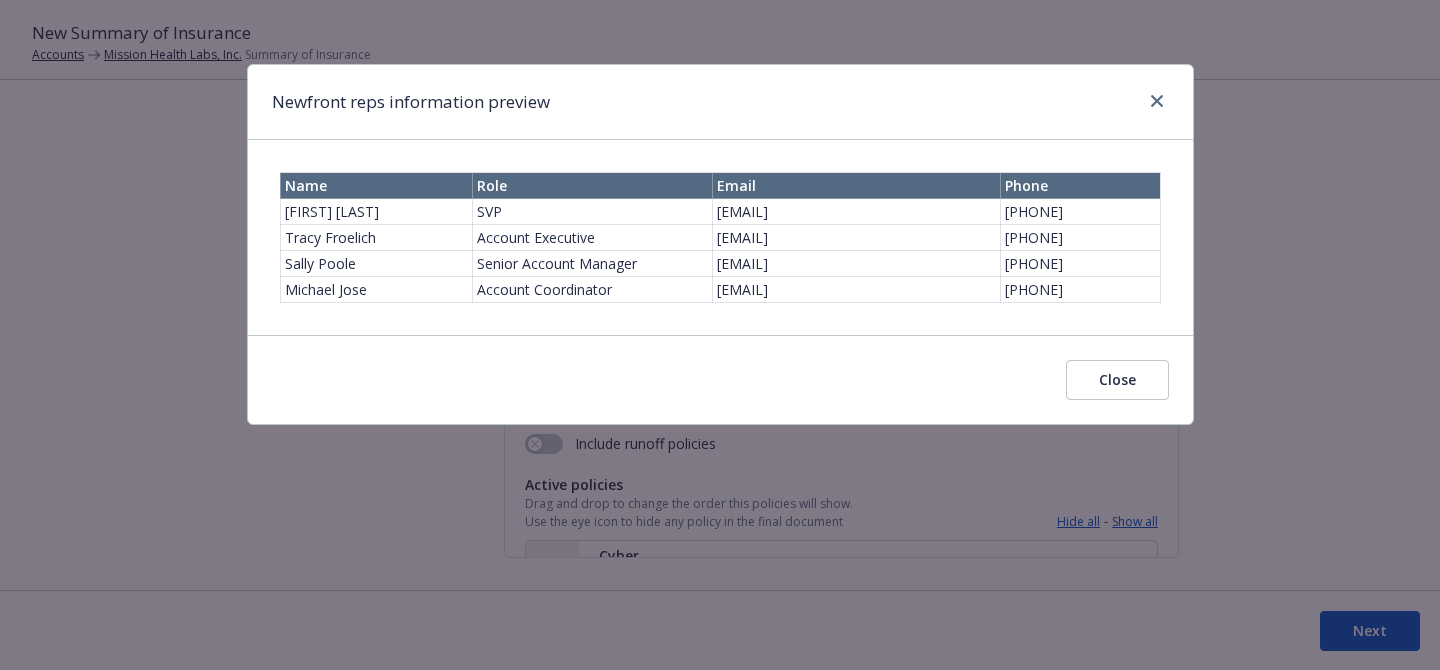 click on "Close" at bounding box center (1117, 380) 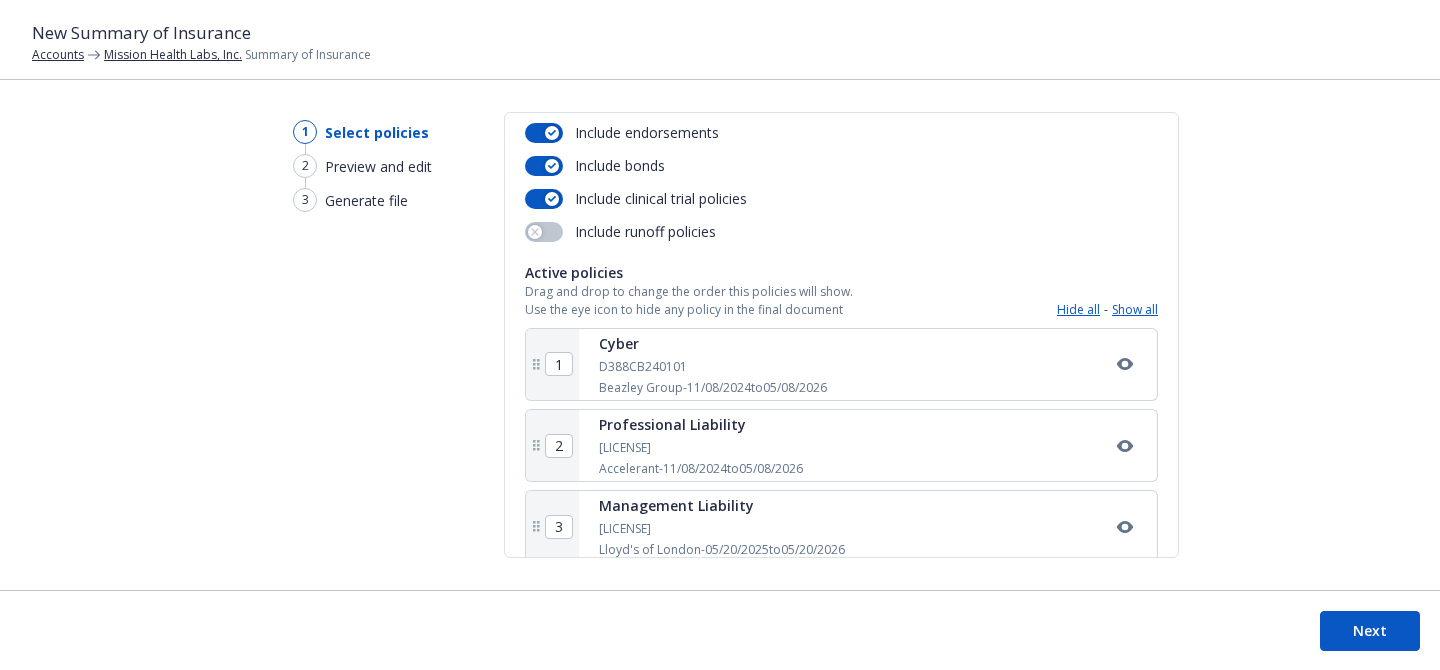 scroll, scrollTop: 320, scrollLeft: 0, axis: vertical 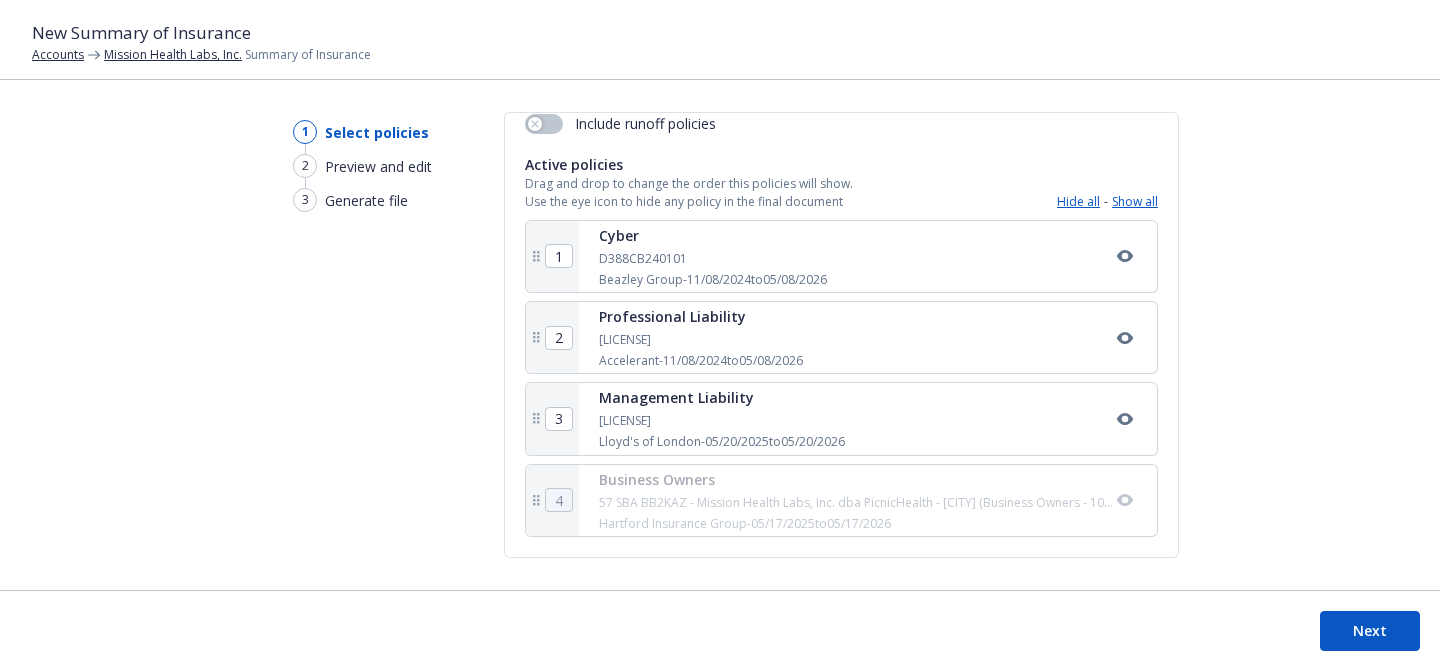 click on "Next" at bounding box center [1370, 631] 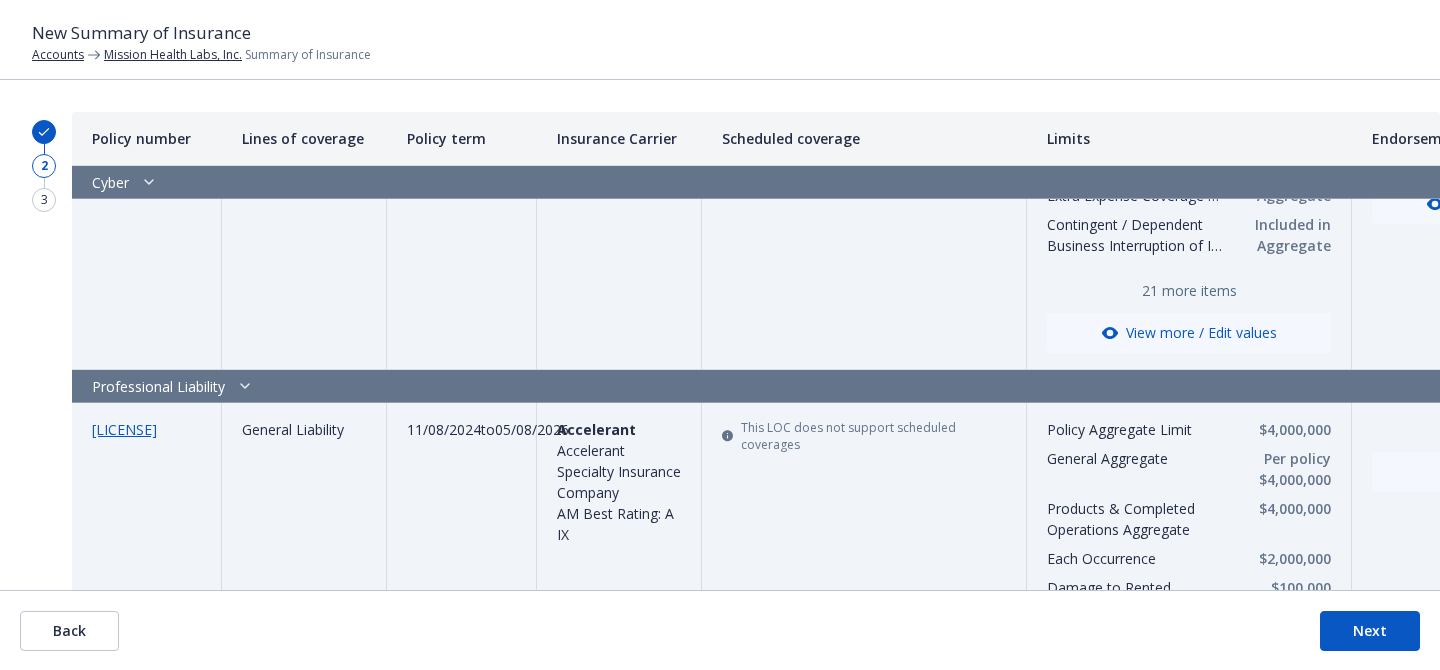 scroll, scrollTop: 0, scrollLeft: 0, axis: both 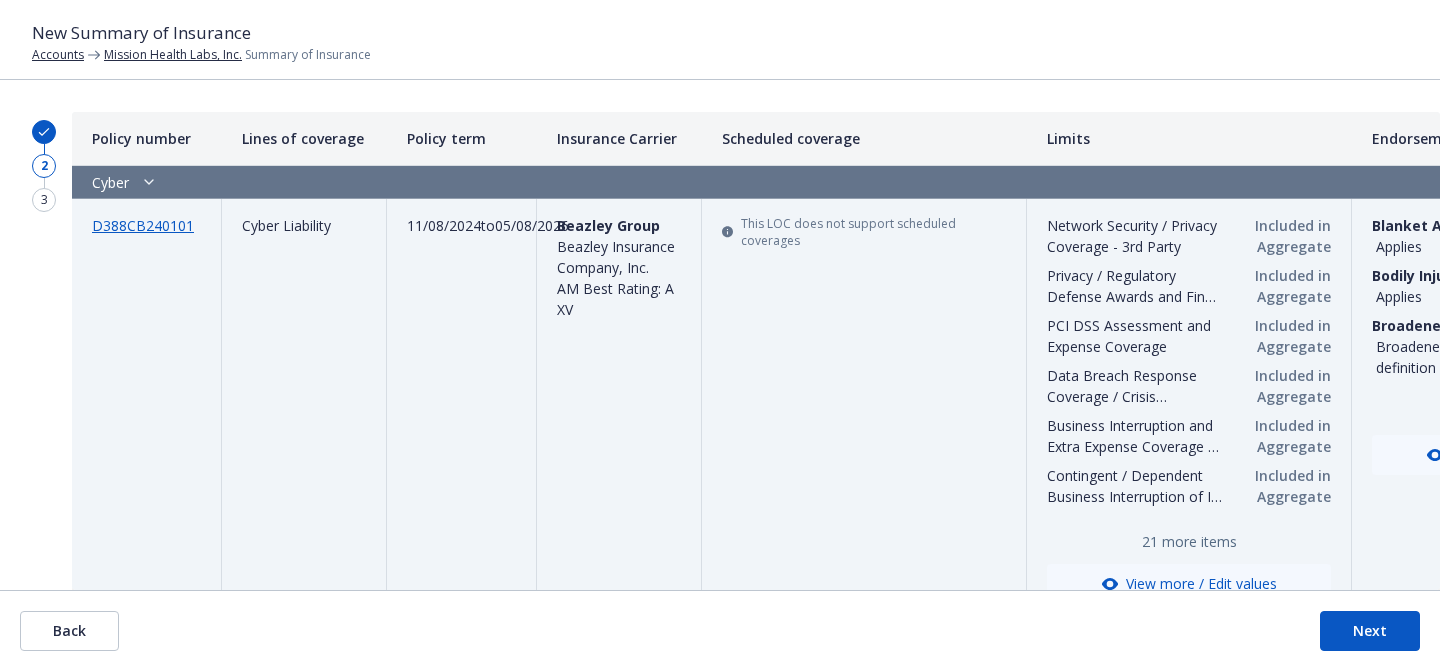 click on "Back" at bounding box center [69, 631] 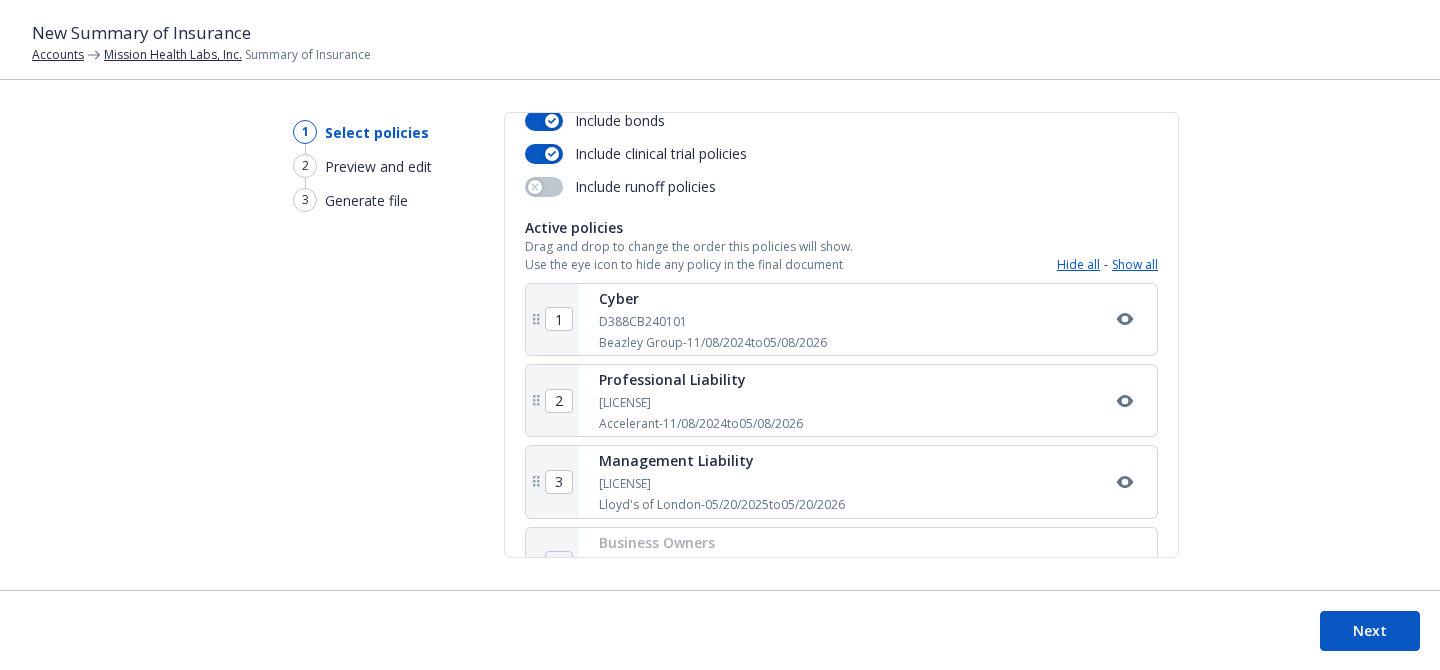 scroll, scrollTop: 320, scrollLeft: 0, axis: vertical 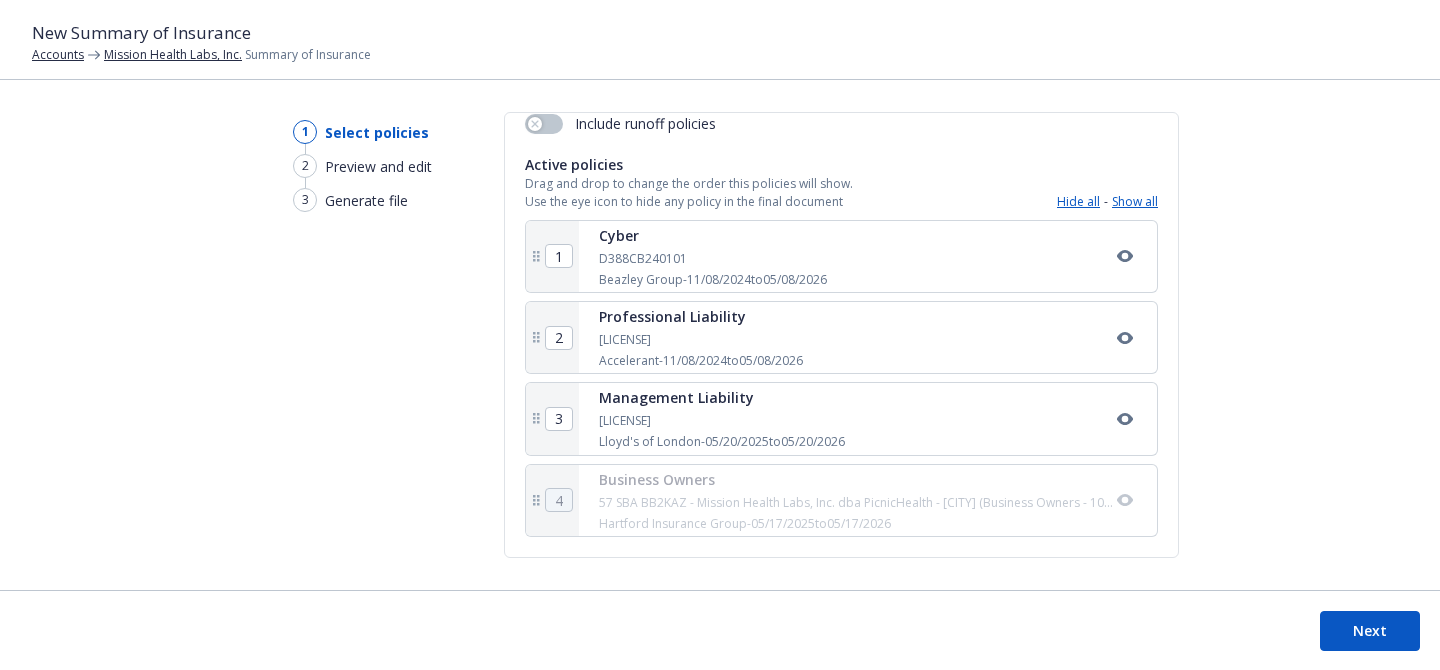 click on "Show all" at bounding box center (1135, 201) 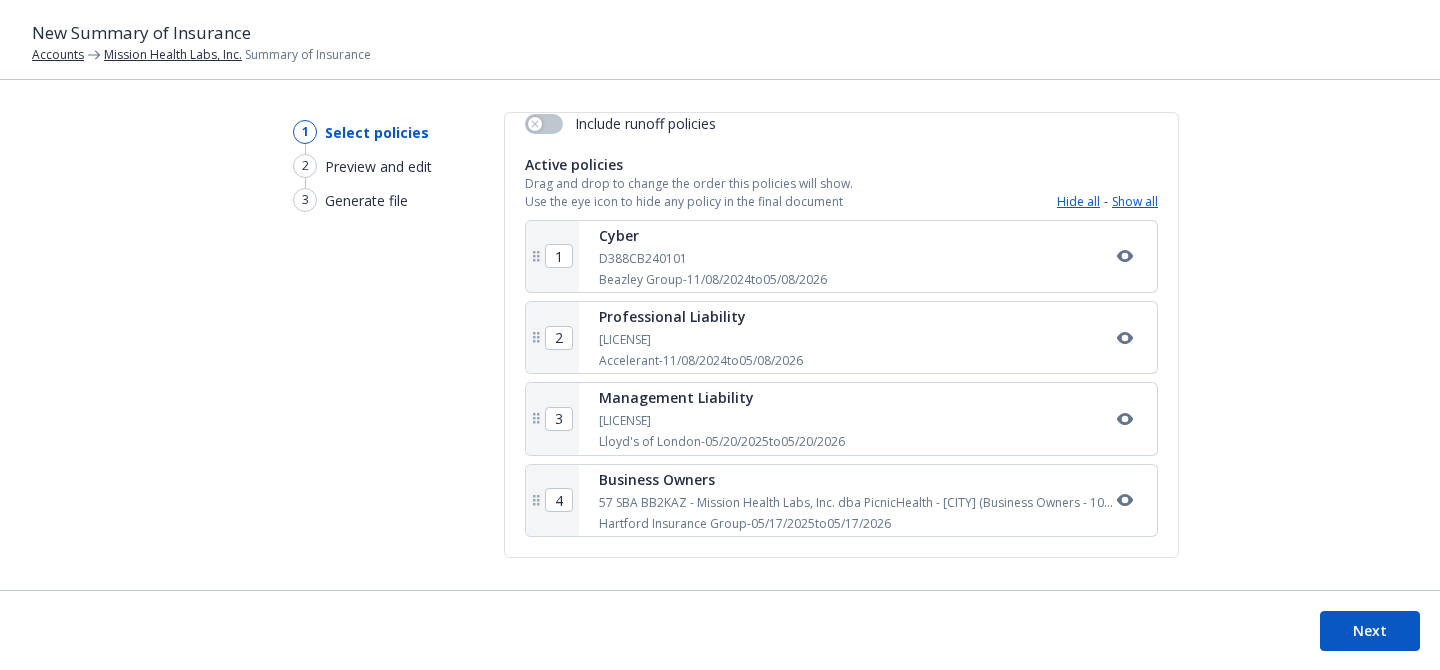 click on "Next" at bounding box center (1370, 631) 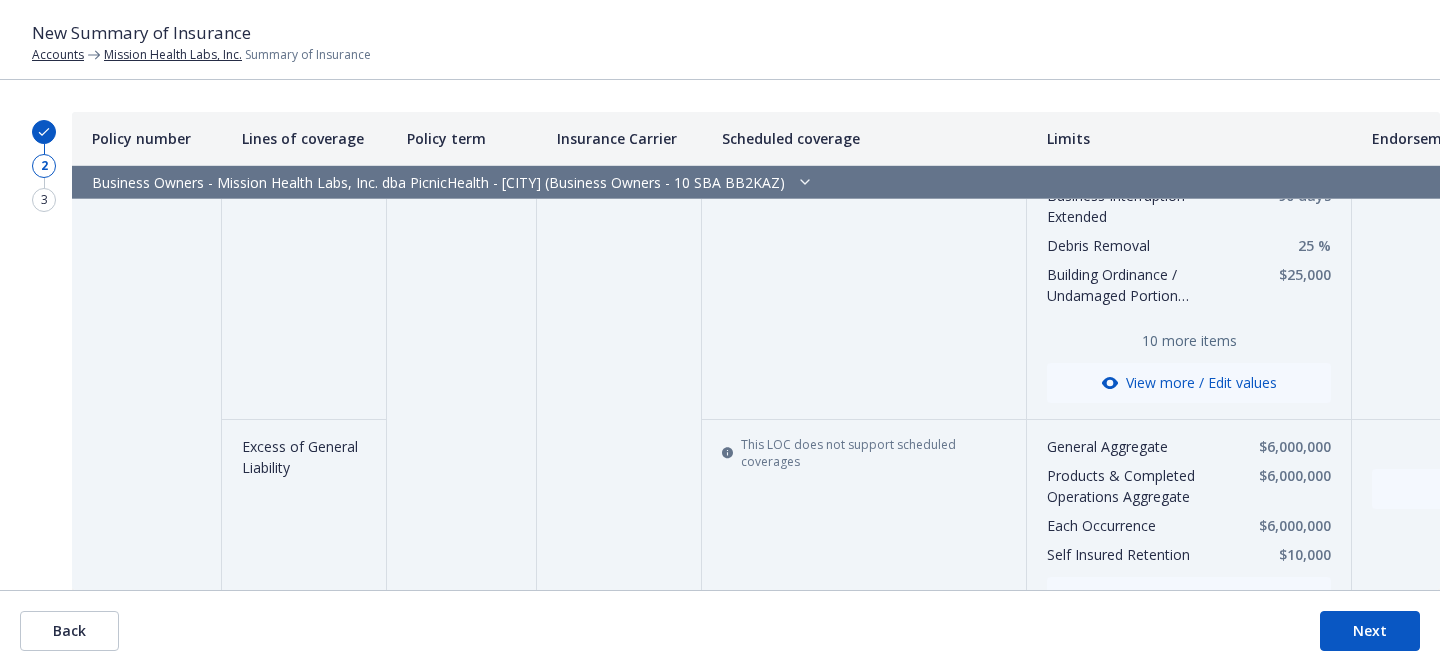 scroll, scrollTop: 2287, scrollLeft: 0, axis: vertical 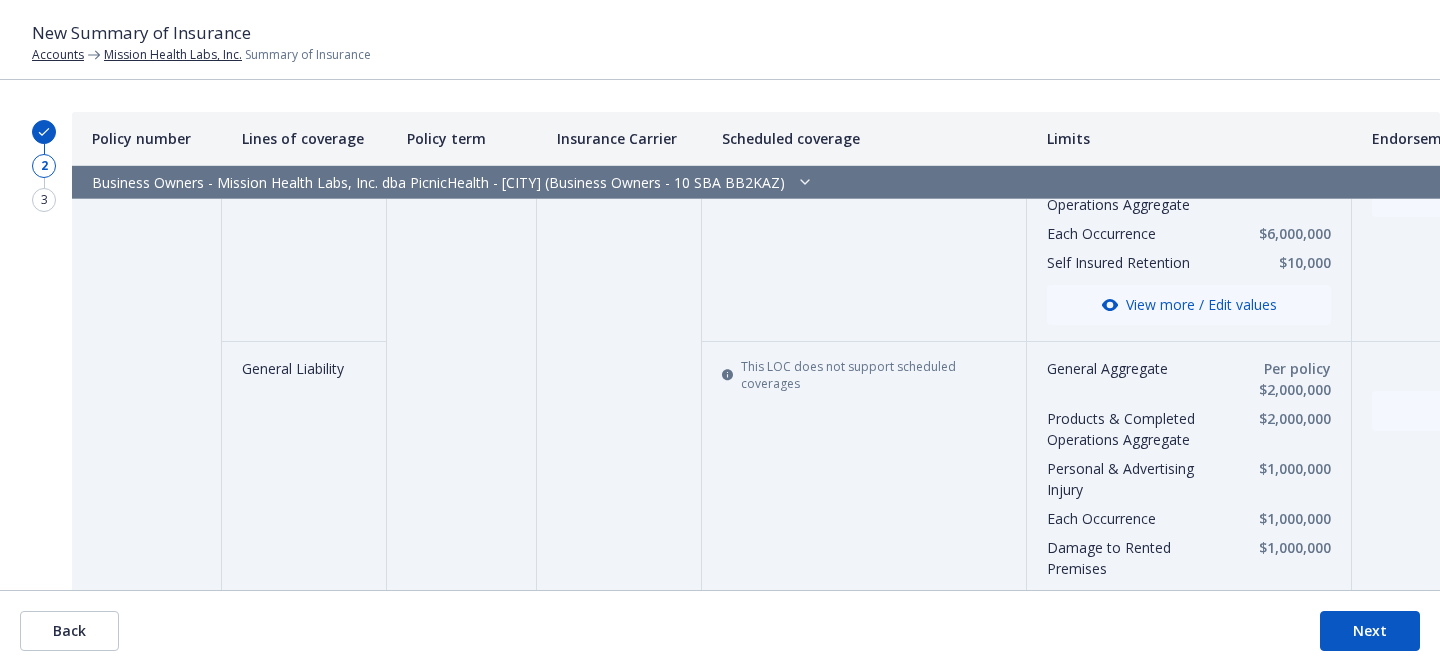click on "Next" at bounding box center [1370, 631] 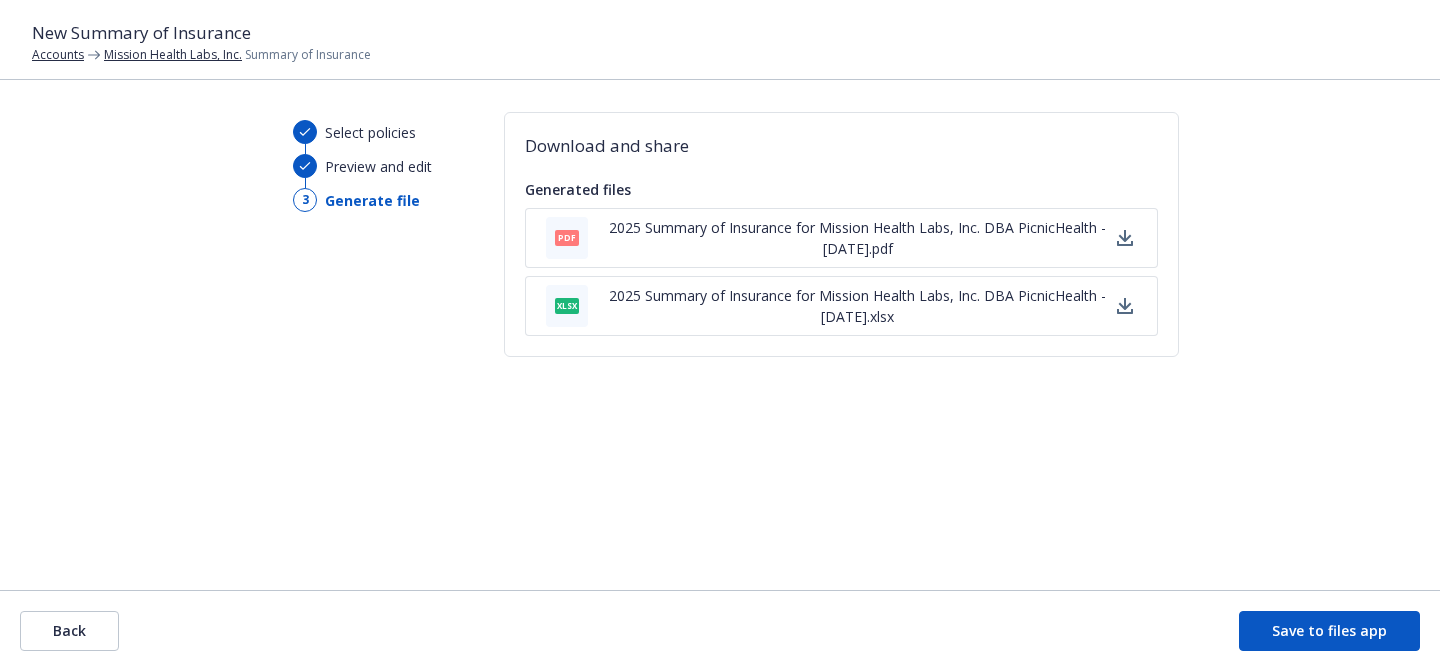 click on "Save to files app" at bounding box center [1329, 631] 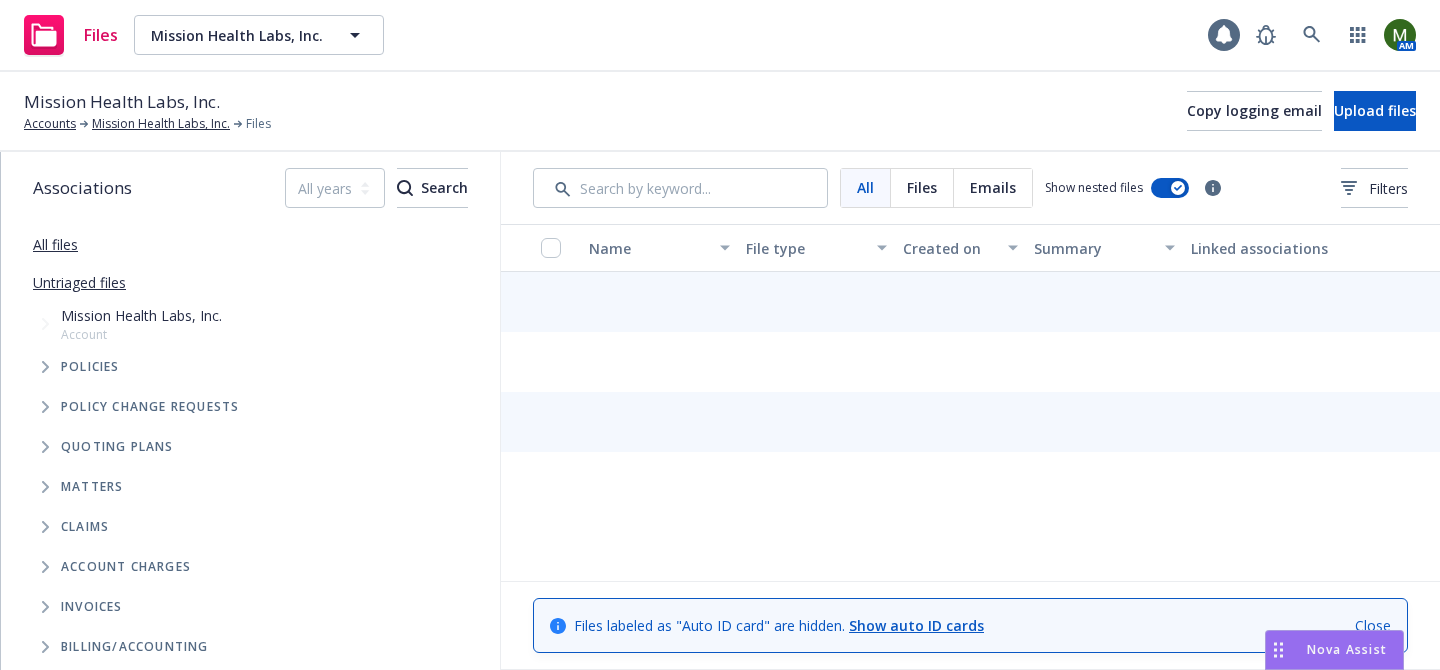 scroll, scrollTop: 0, scrollLeft: 0, axis: both 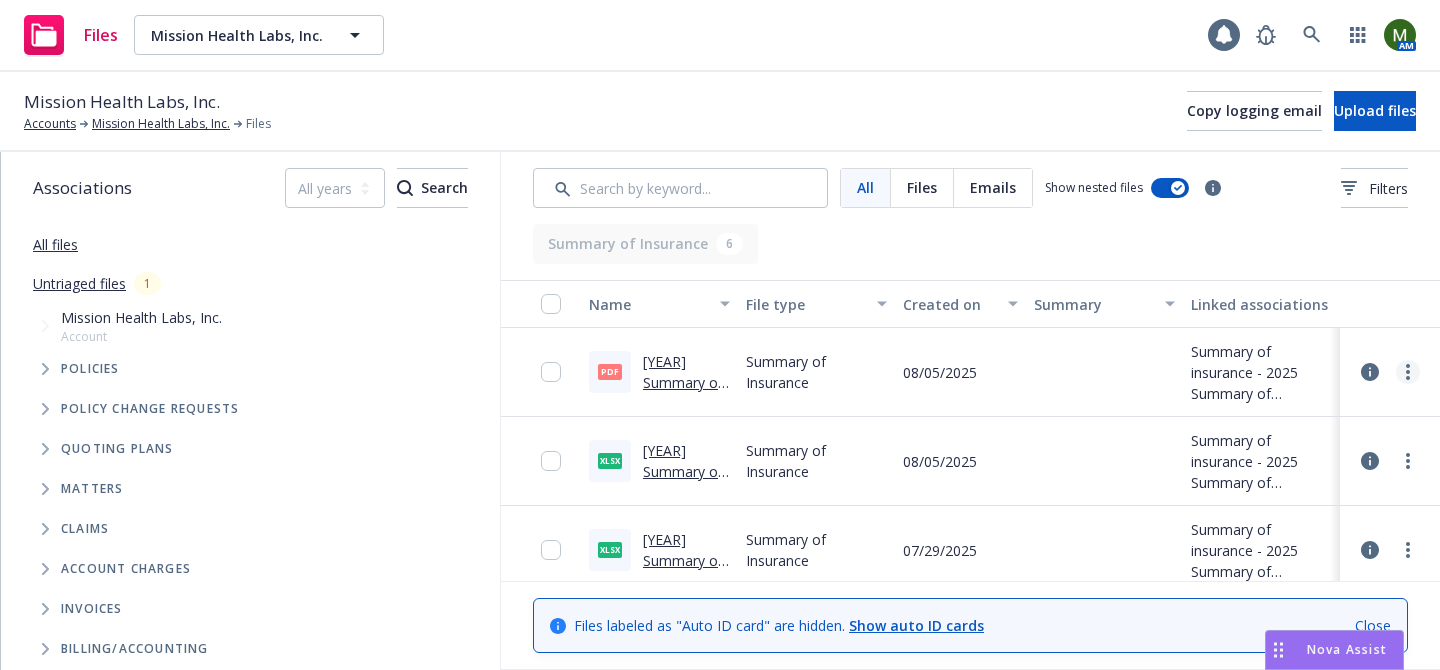 click 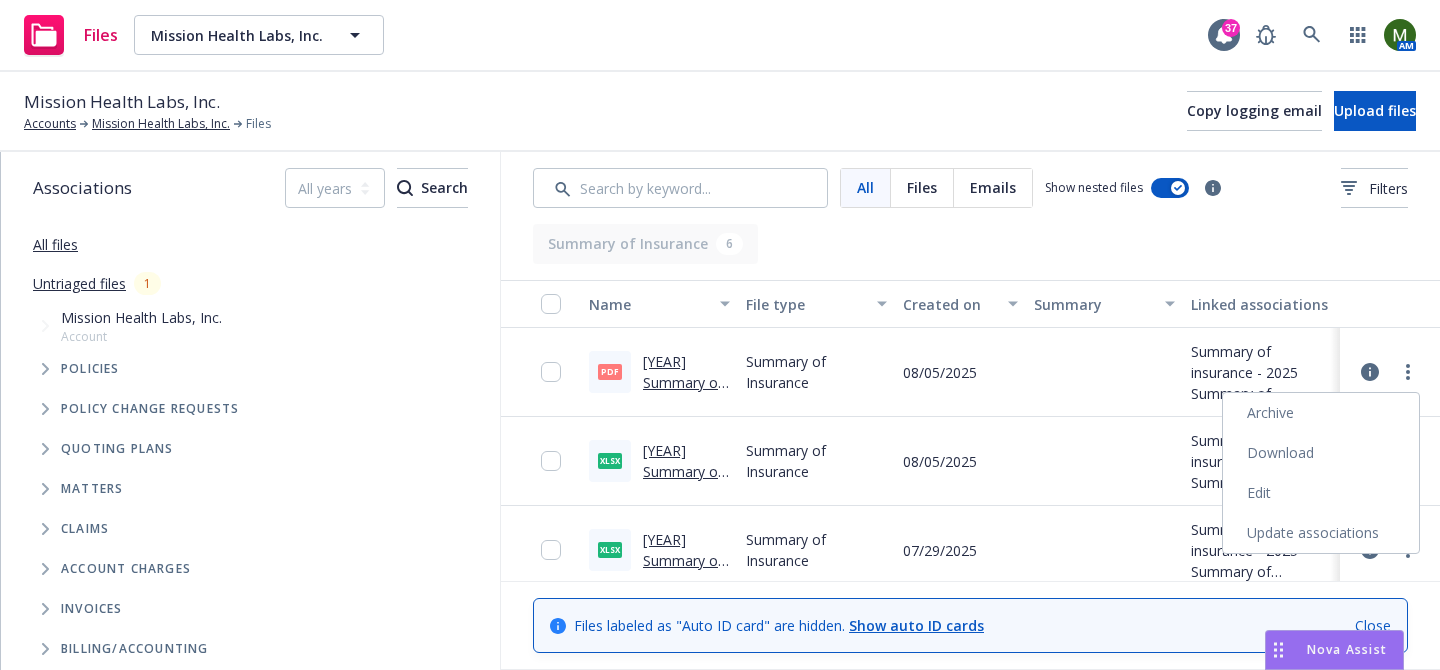 click on "Download" at bounding box center [1321, 453] 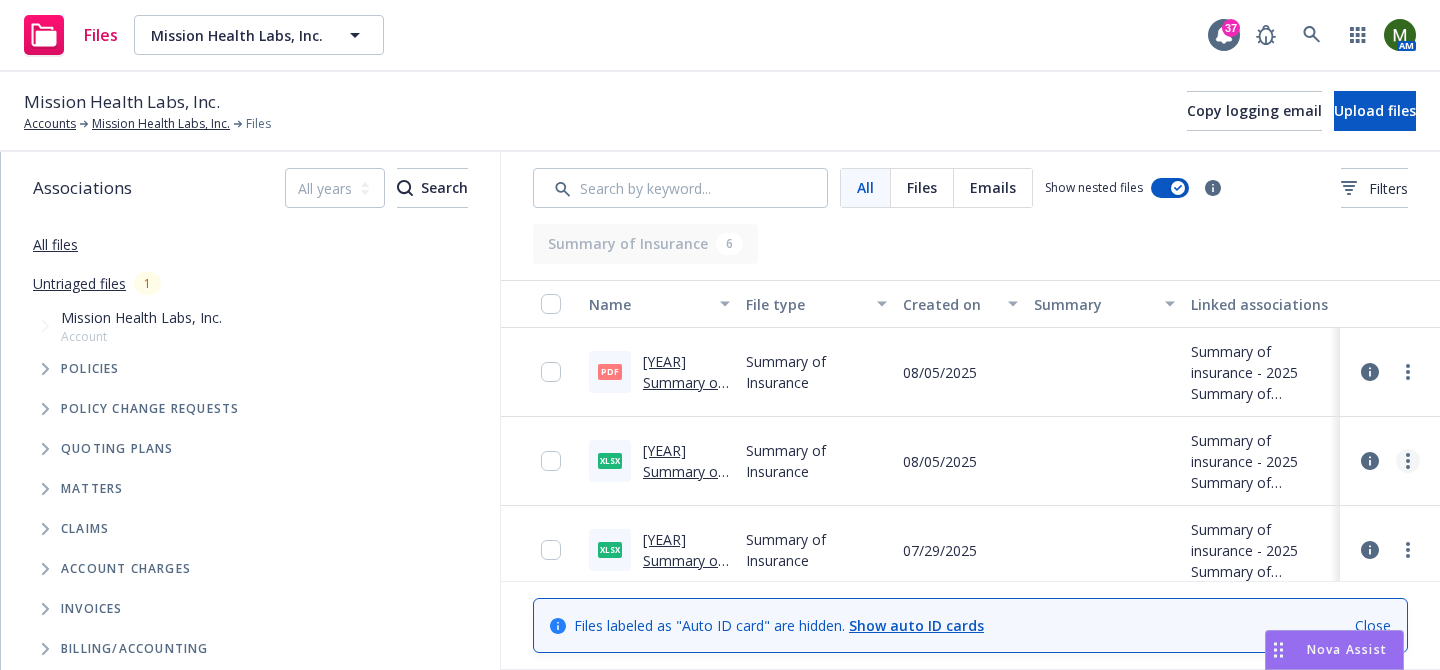 click at bounding box center [1408, 461] 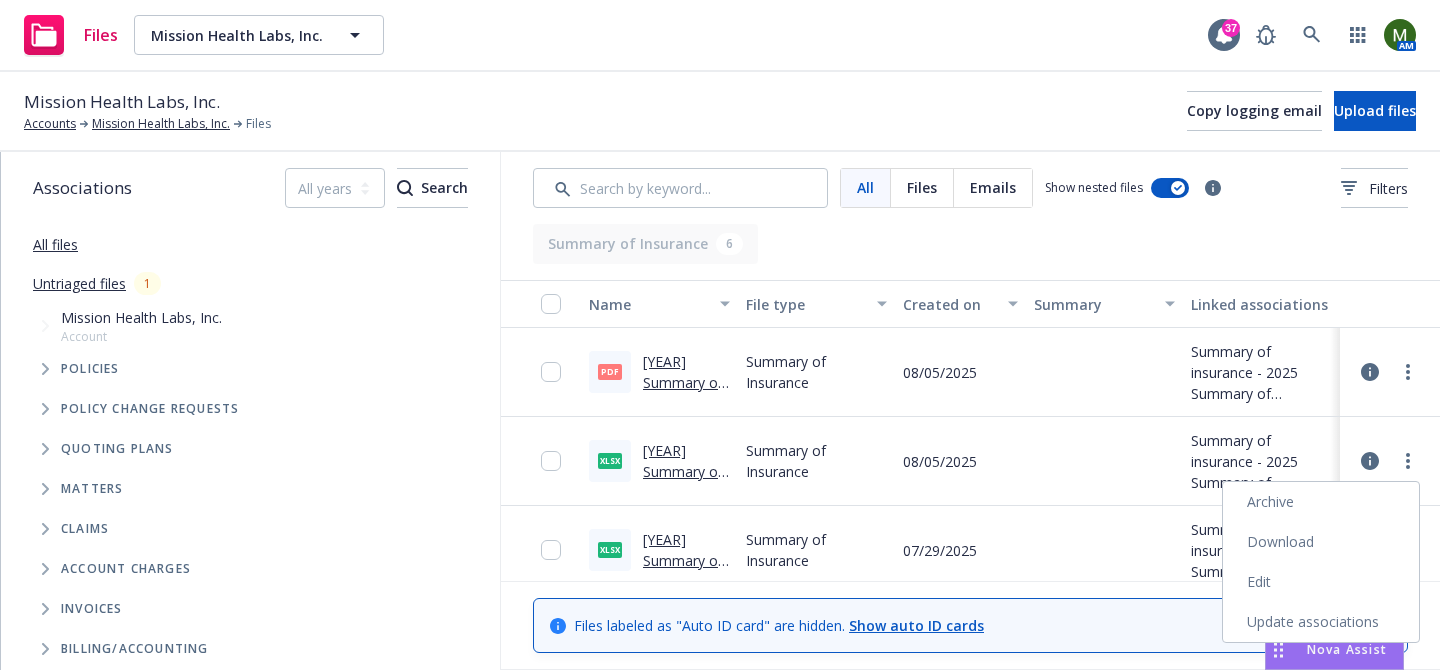 click on "Download" at bounding box center (1321, 542) 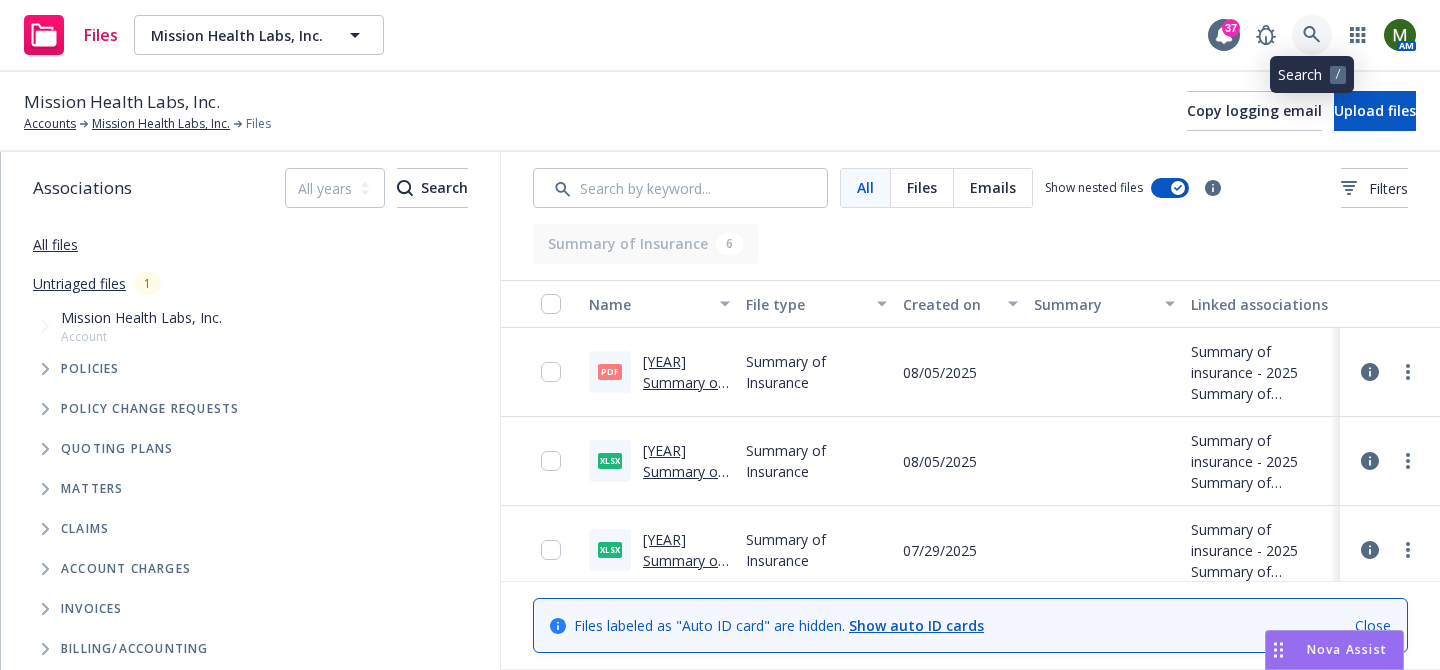click at bounding box center [1312, 35] 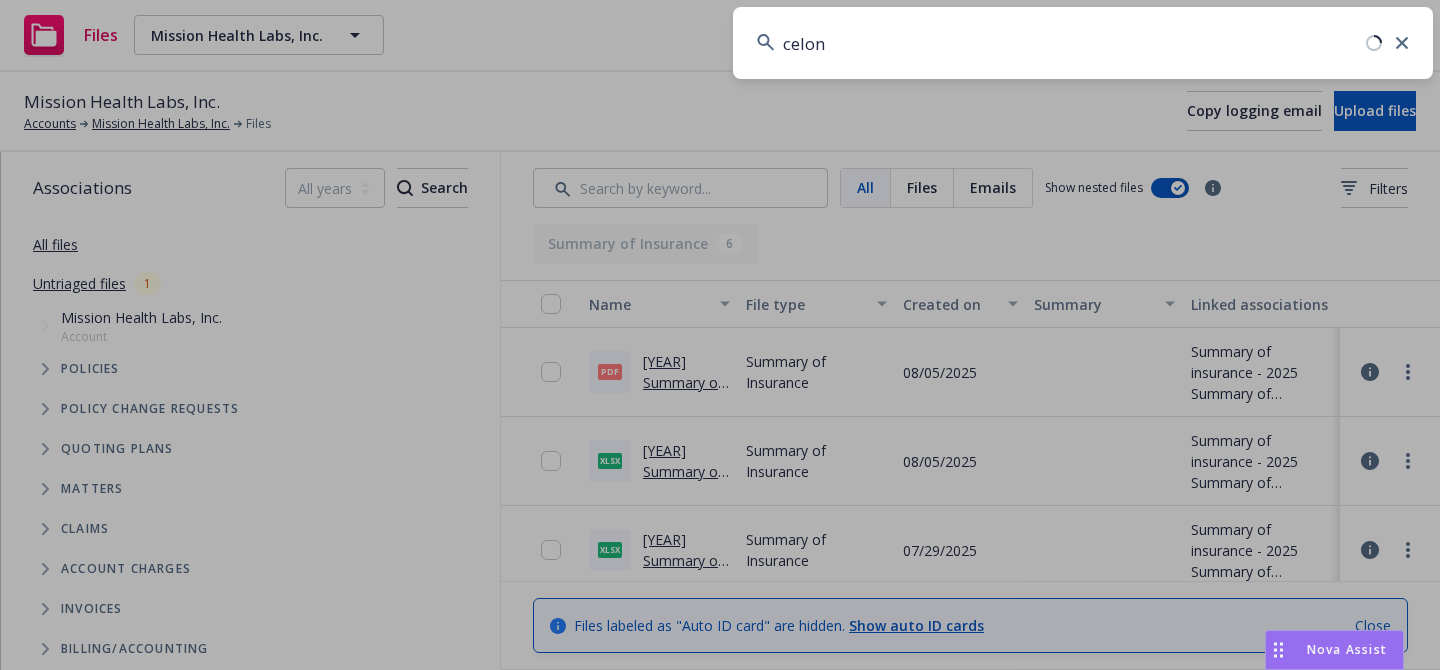 type on "celona" 